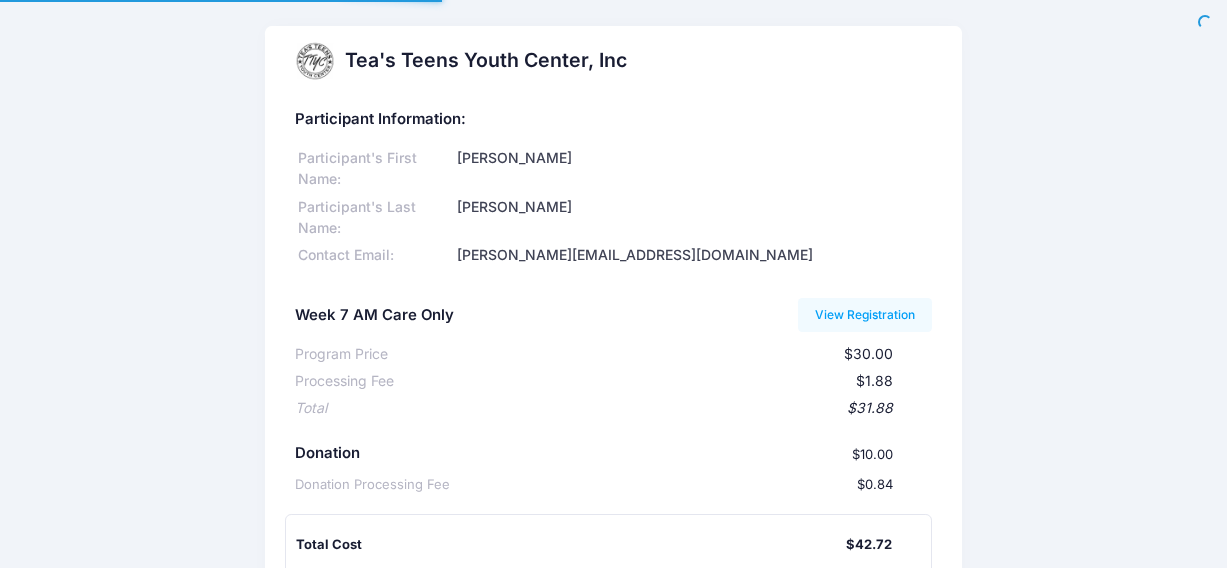 scroll, scrollTop: 0, scrollLeft: 0, axis: both 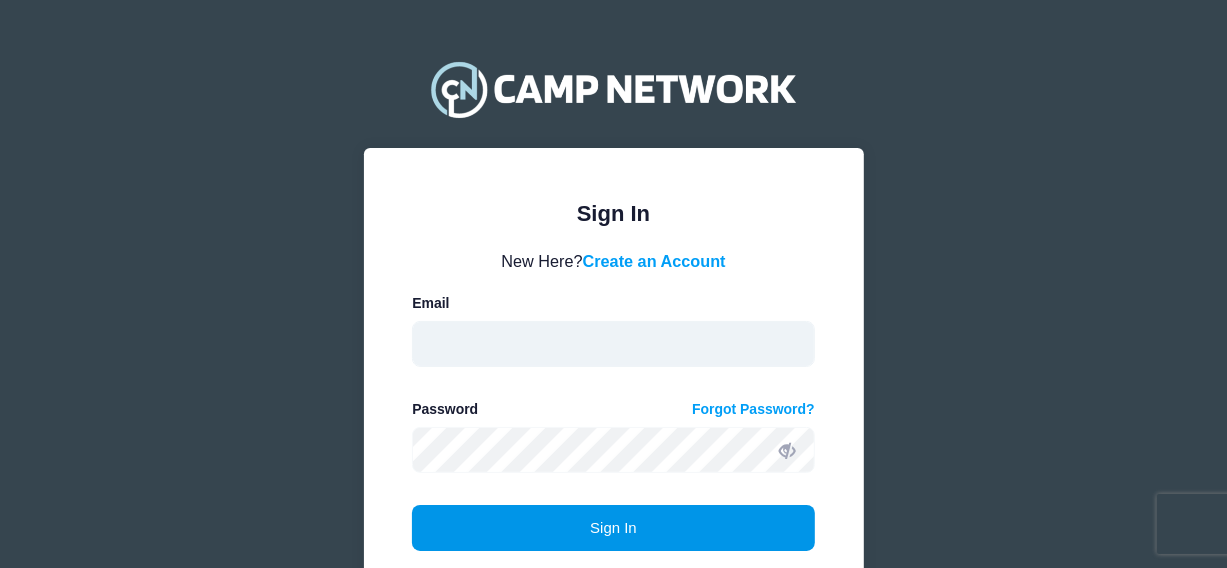 type on "[EMAIL_ADDRESS][DOMAIN_NAME]" 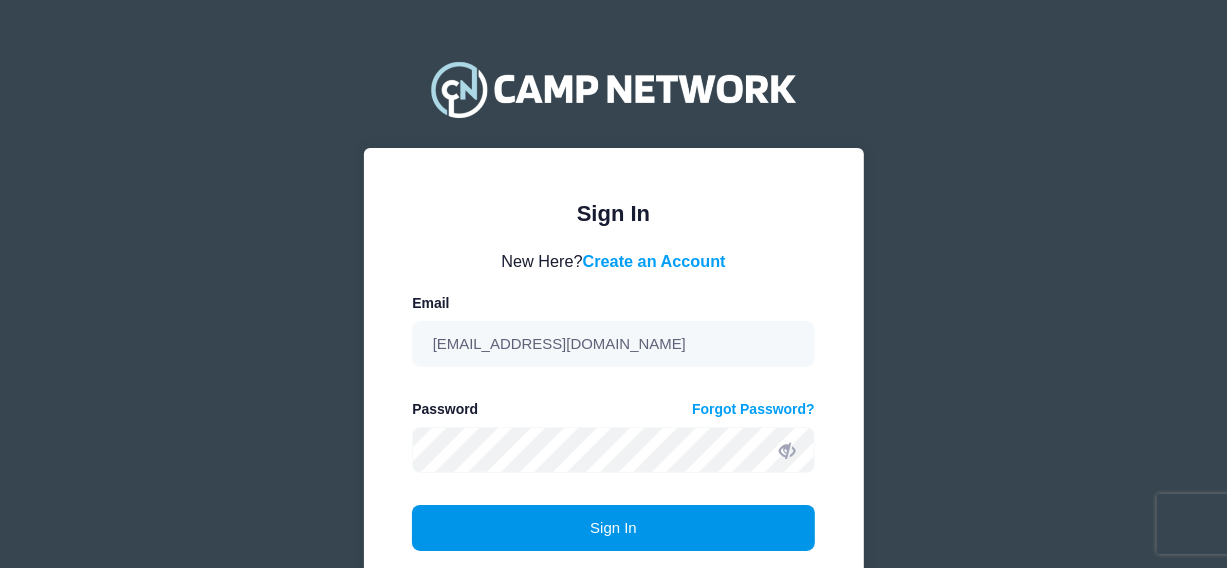 click on "Sign In" at bounding box center [613, 528] 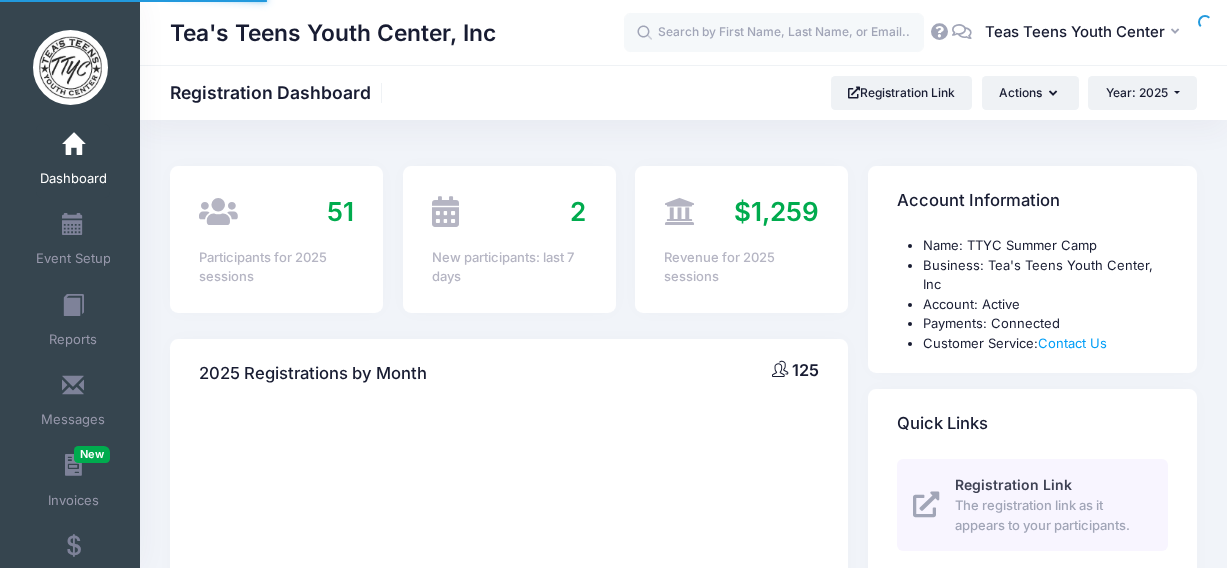scroll, scrollTop: 0, scrollLeft: 0, axis: both 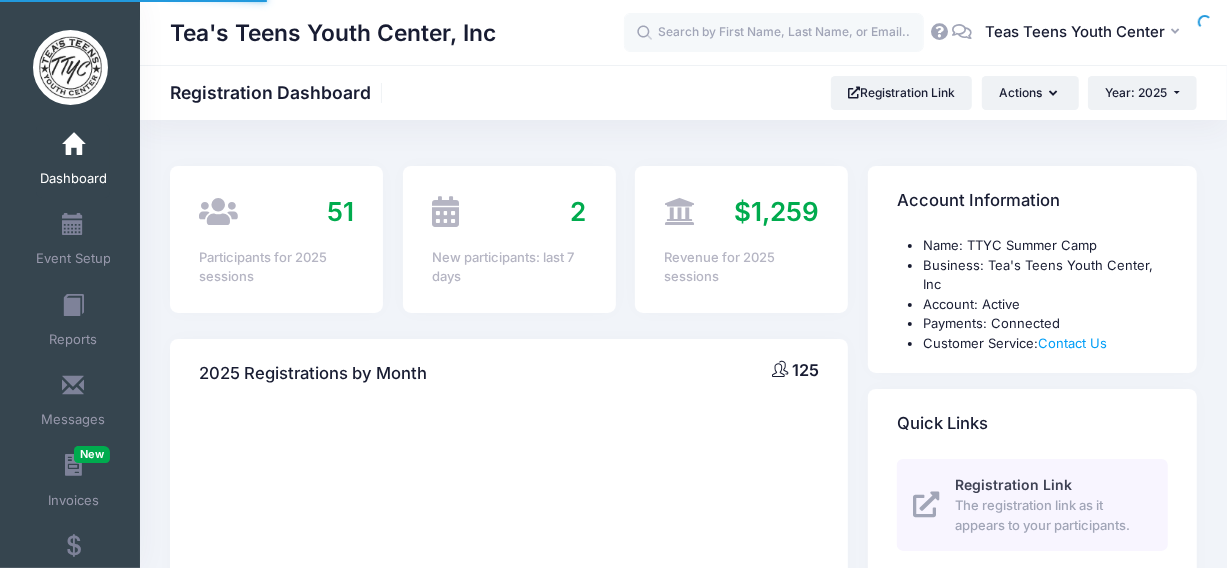 select 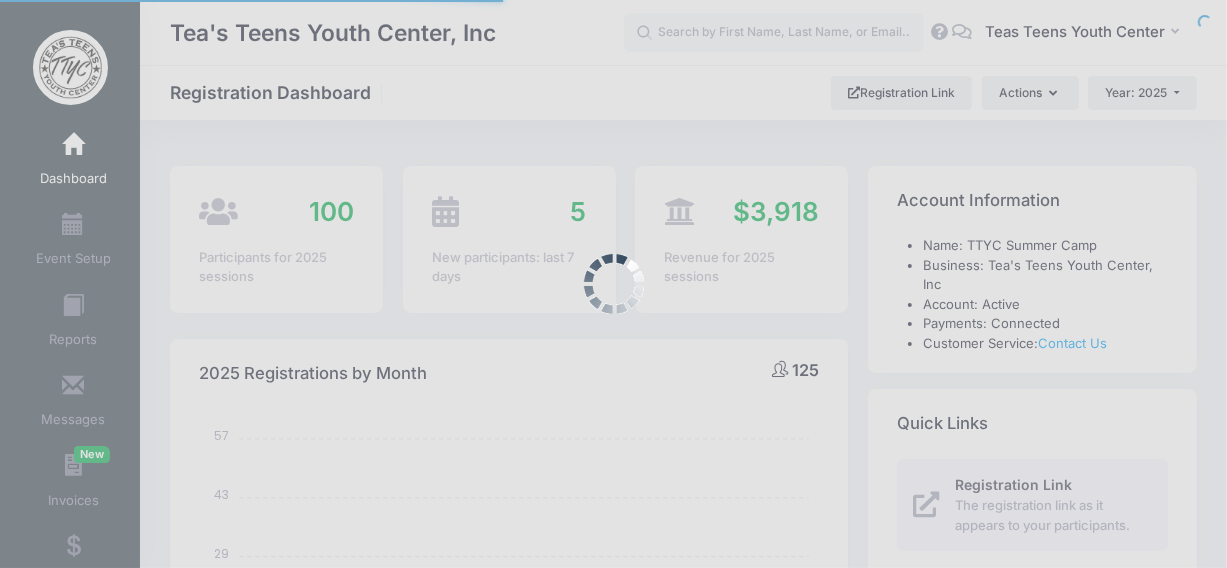 scroll, scrollTop: 50, scrollLeft: 0, axis: vertical 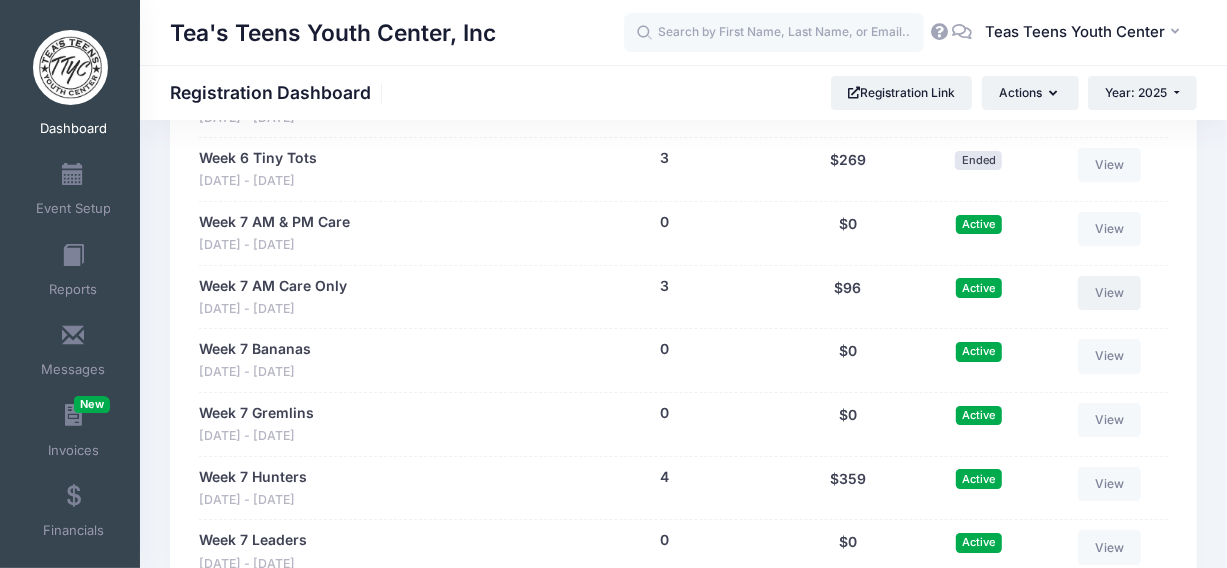 click on "View" at bounding box center (1110, 293) 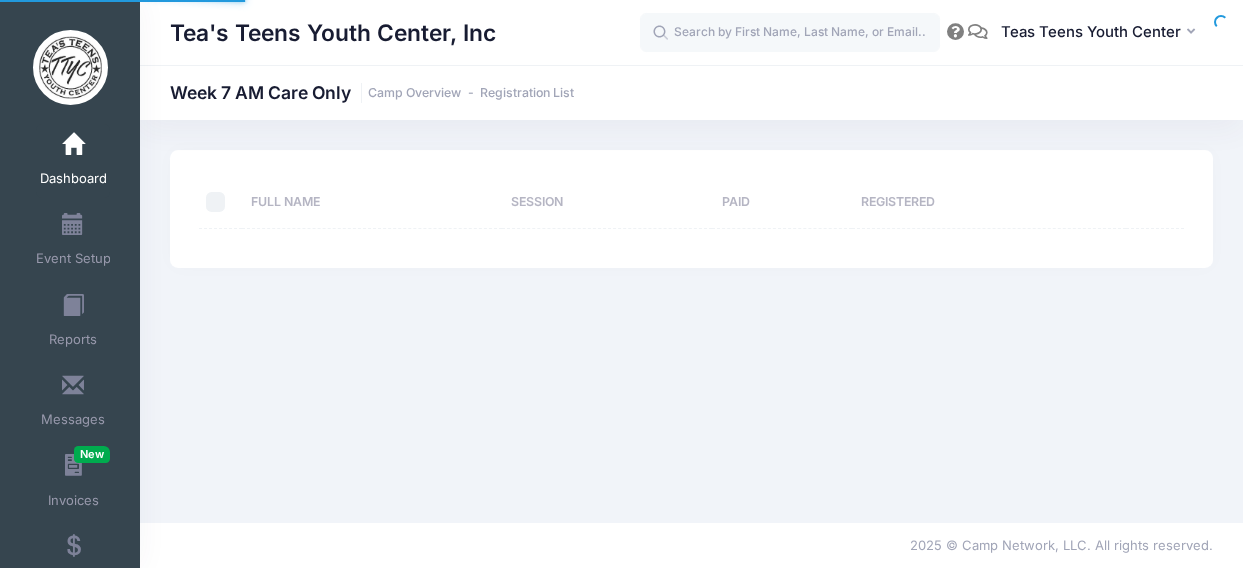 scroll, scrollTop: 0, scrollLeft: 0, axis: both 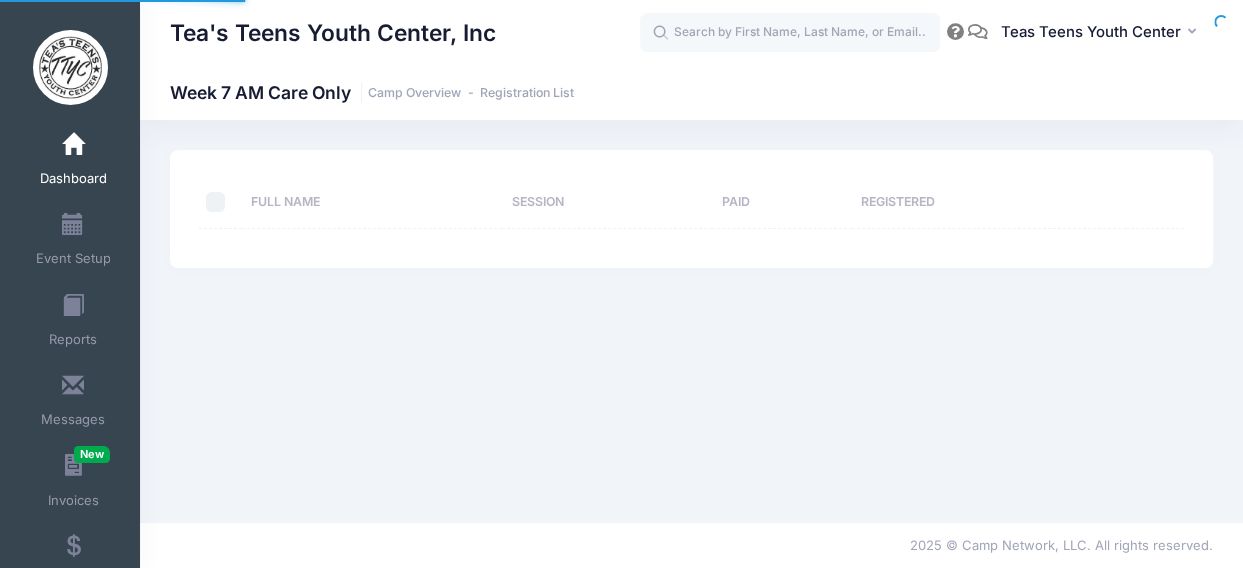 select on "10" 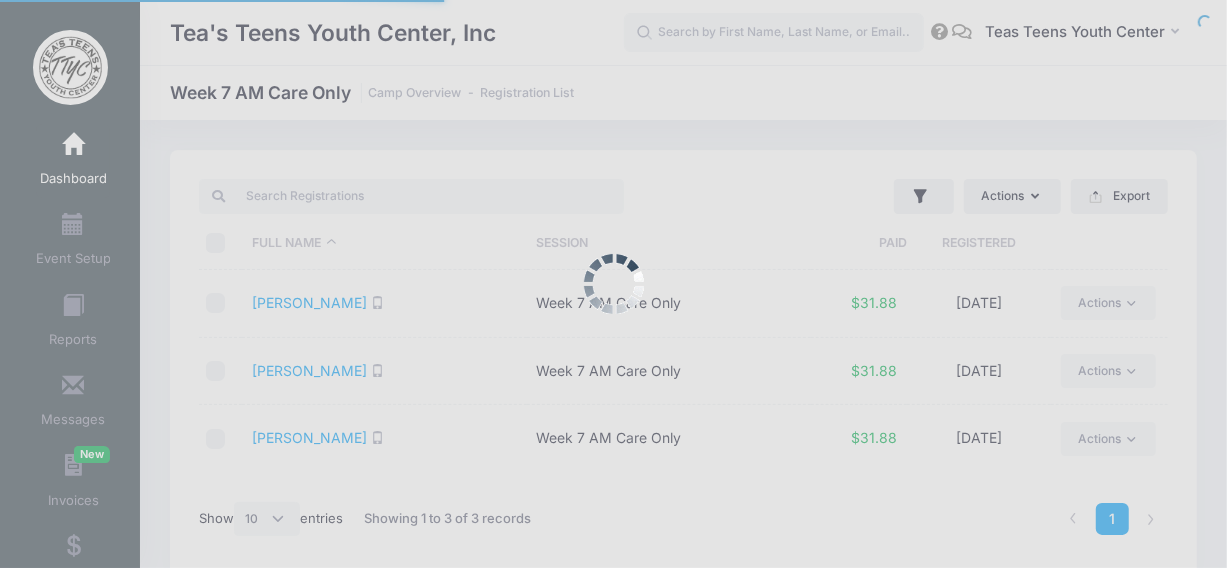 scroll, scrollTop: 50, scrollLeft: 0, axis: vertical 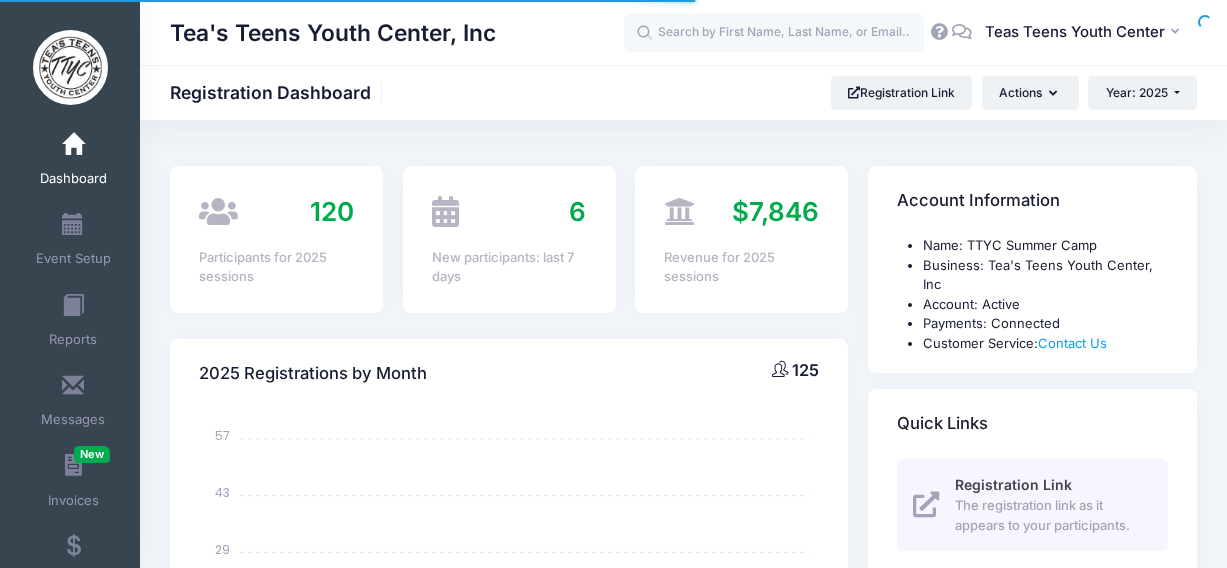 select 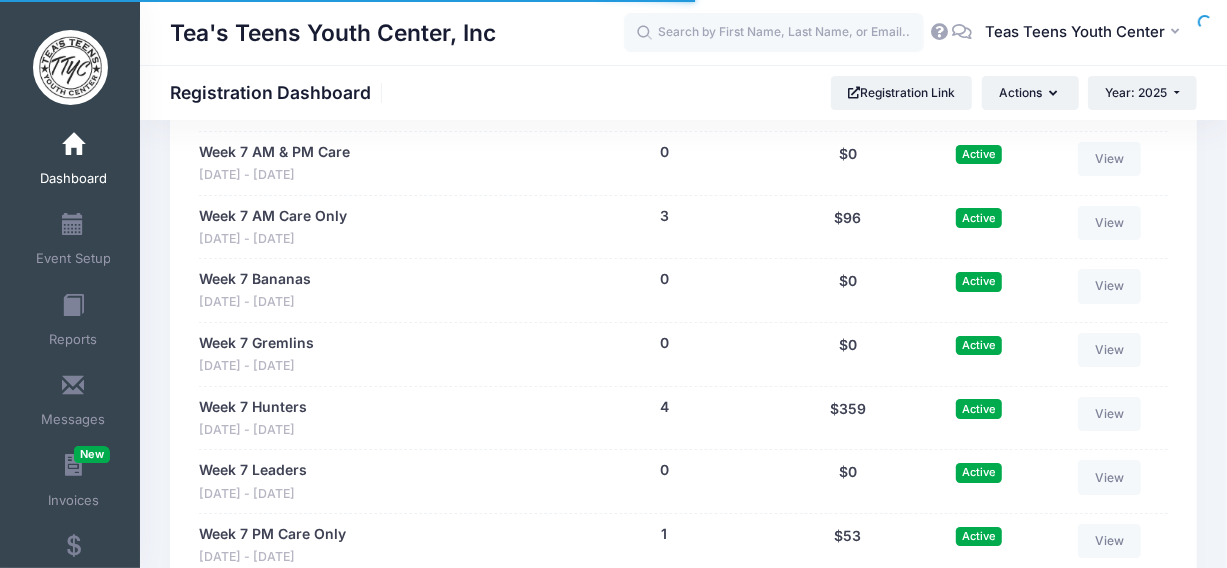 scroll, scrollTop: 4170, scrollLeft: 0, axis: vertical 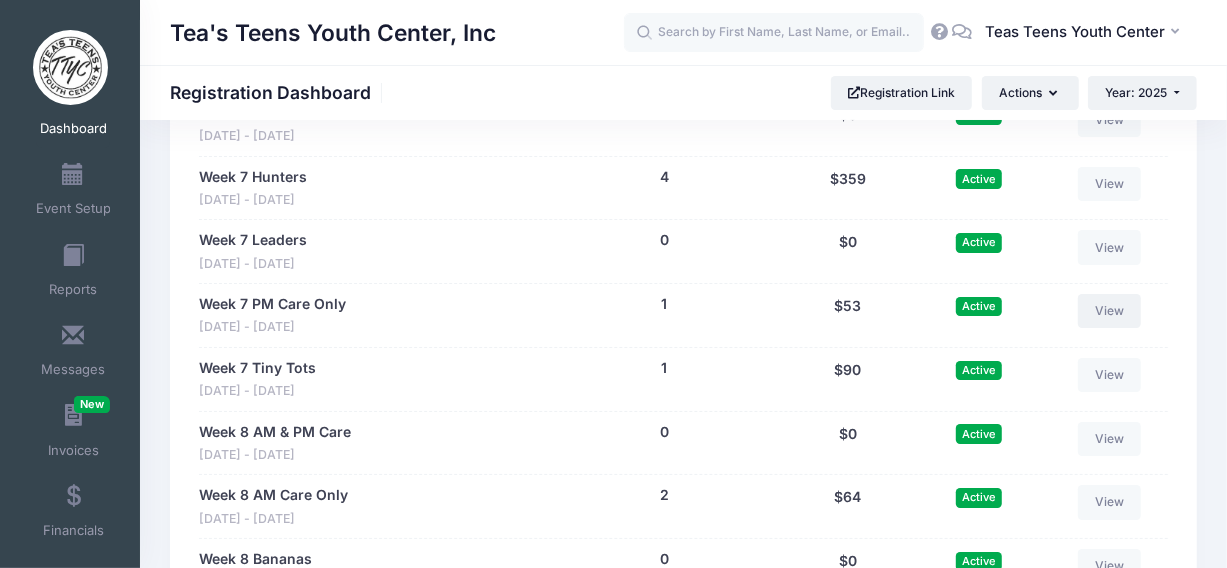 click on "View" at bounding box center (1110, 311) 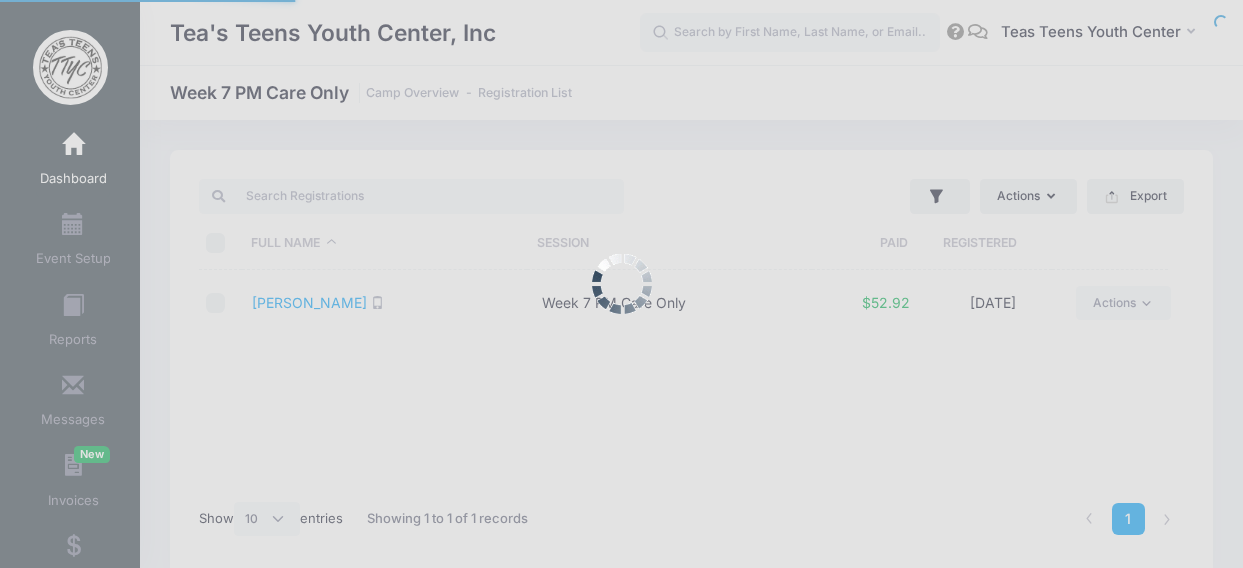 select on "10" 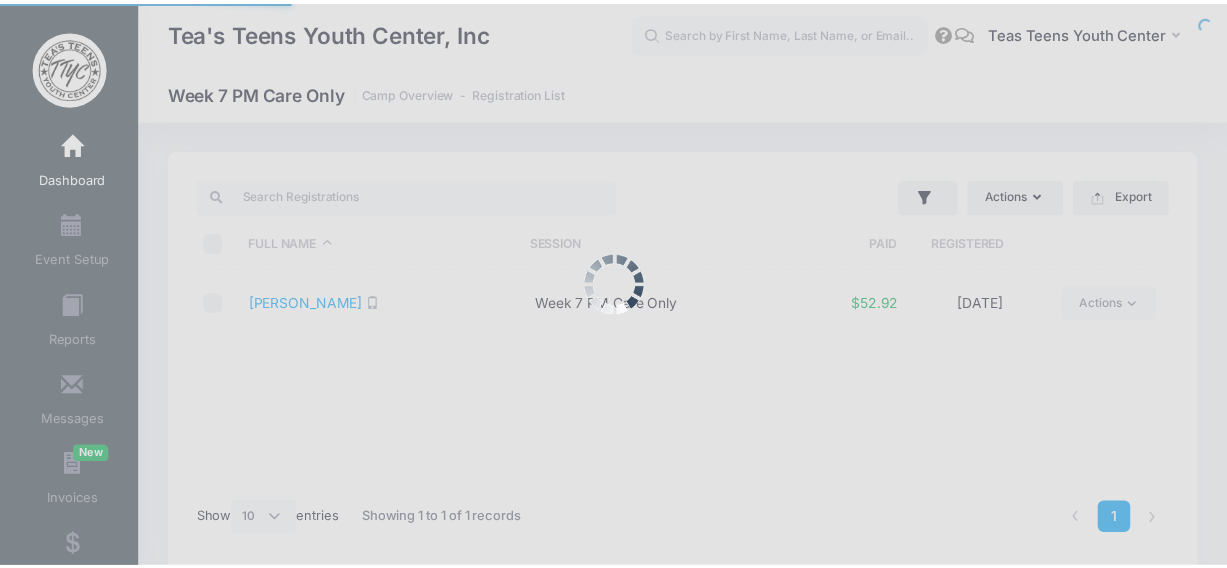 scroll, scrollTop: 0, scrollLeft: 0, axis: both 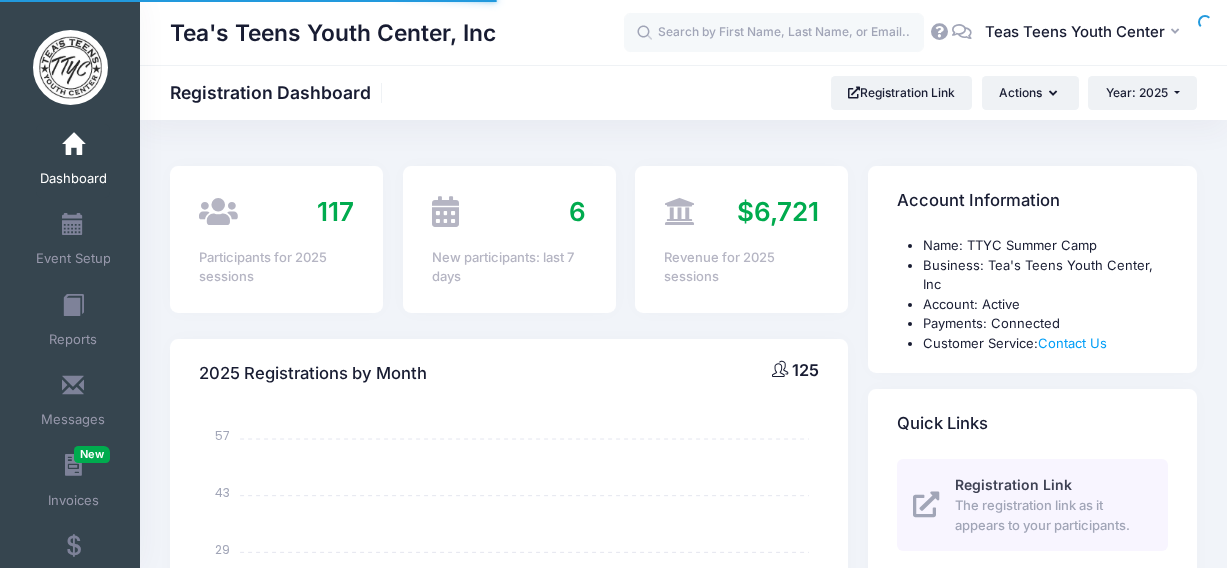 select 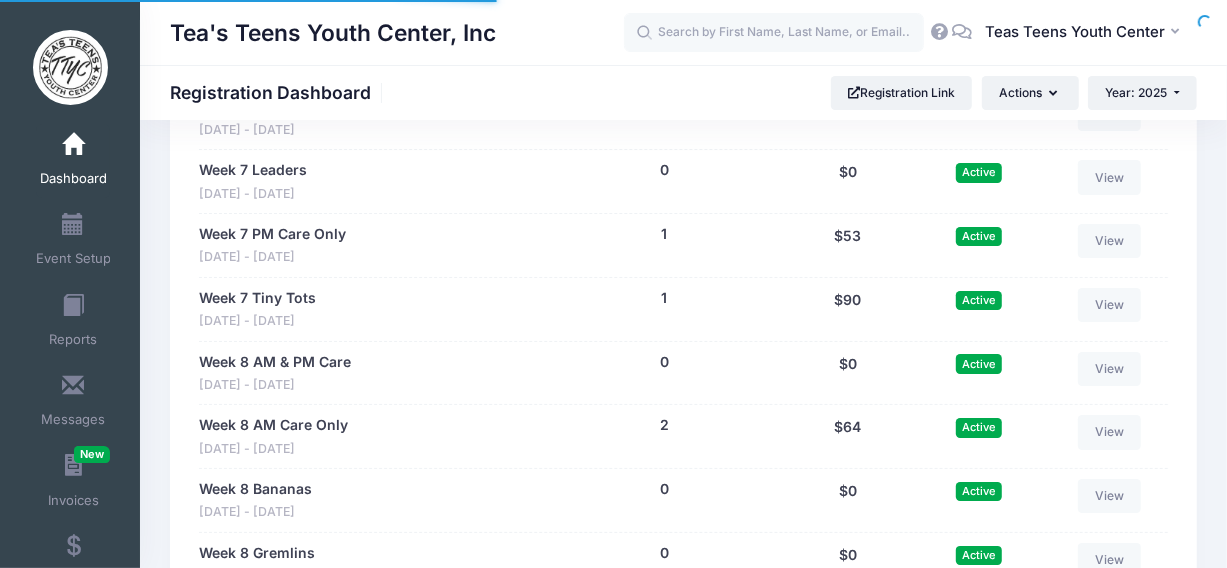 scroll, scrollTop: 4470, scrollLeft: 0, axis: vertical 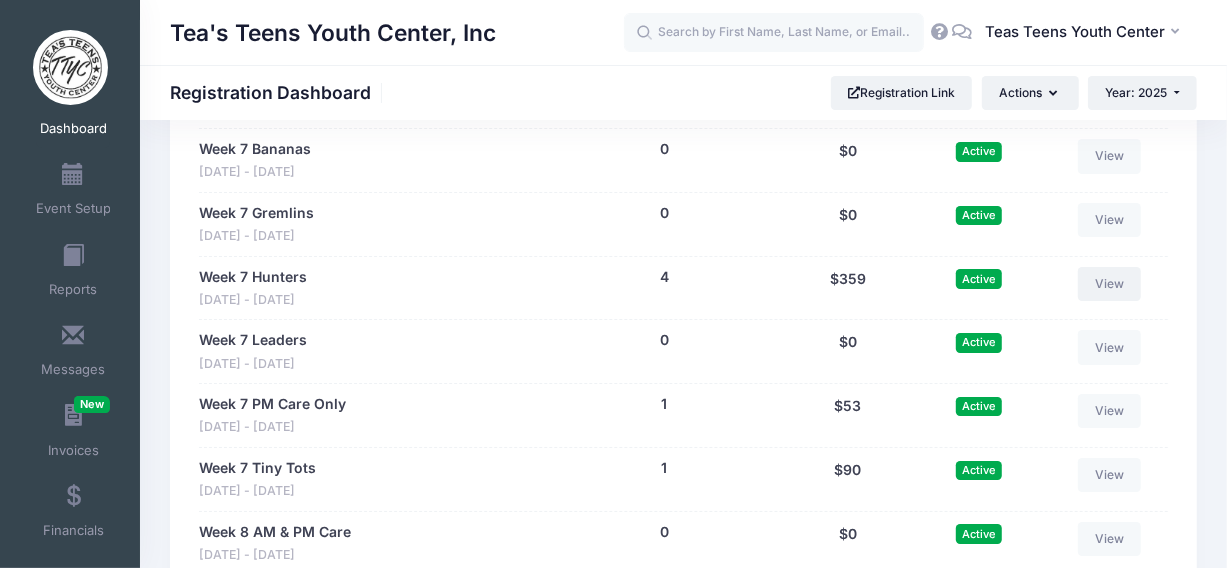 click on "View" at bounding box center (1110, 284) 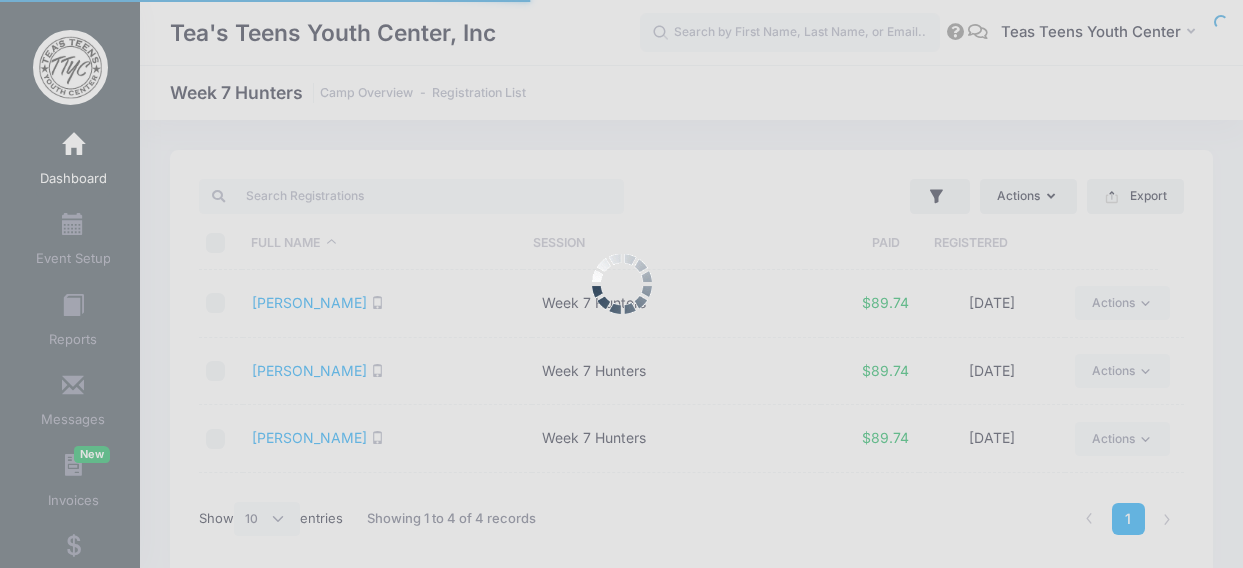 select on "10" 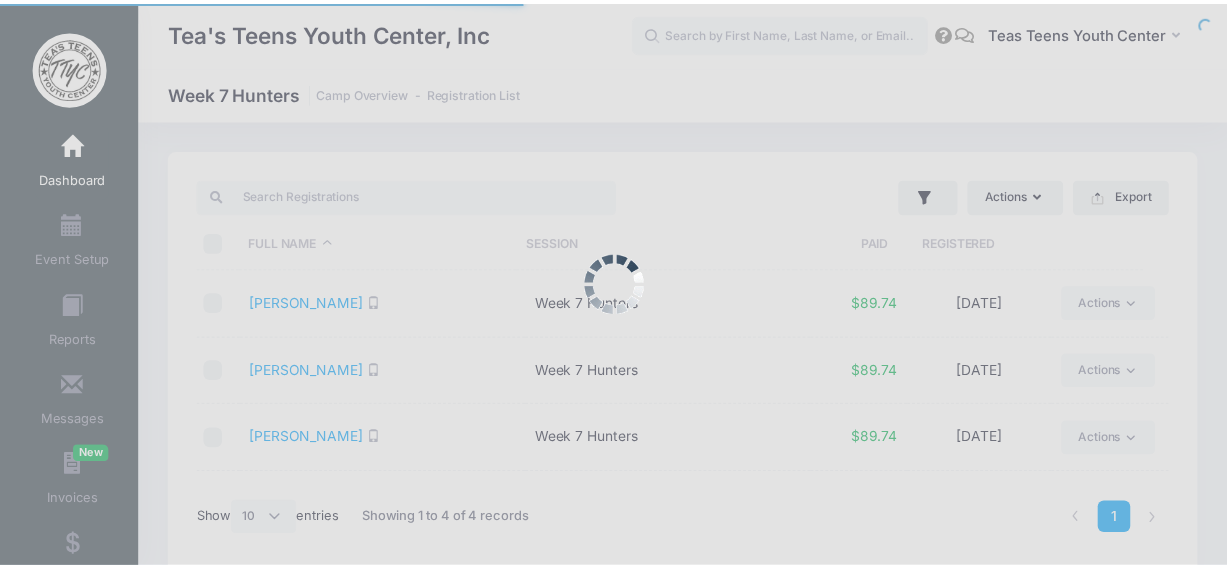 scroll, scrollTop: 0, scrollLeft: 0, axis: both 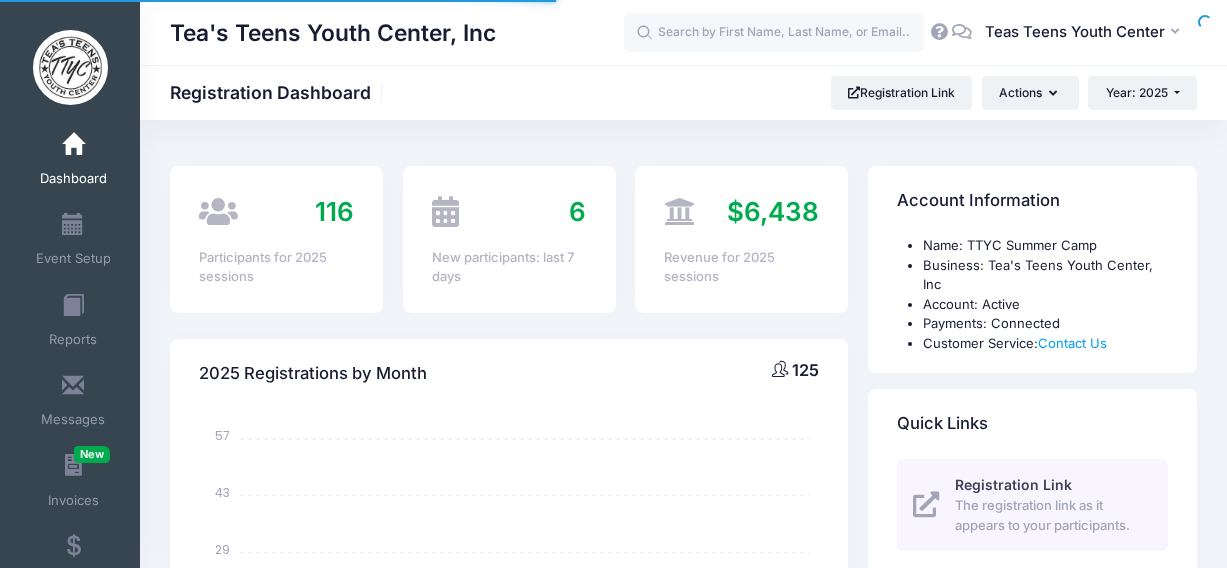 select 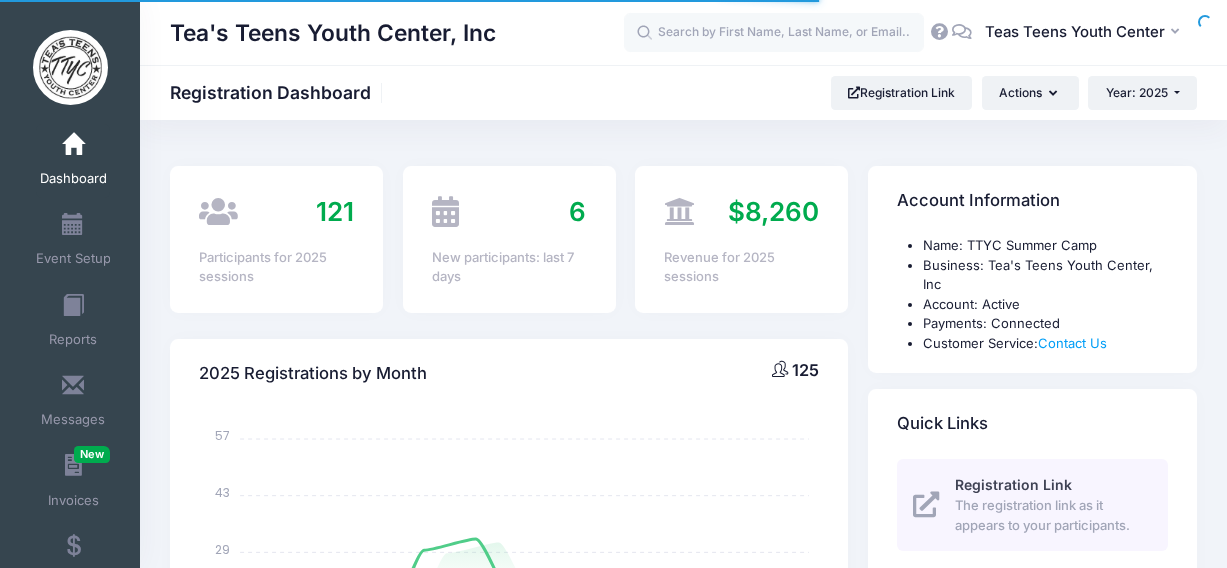 scroll, scrollTop: 4300, scrollLeft: 0, axis: vertical 